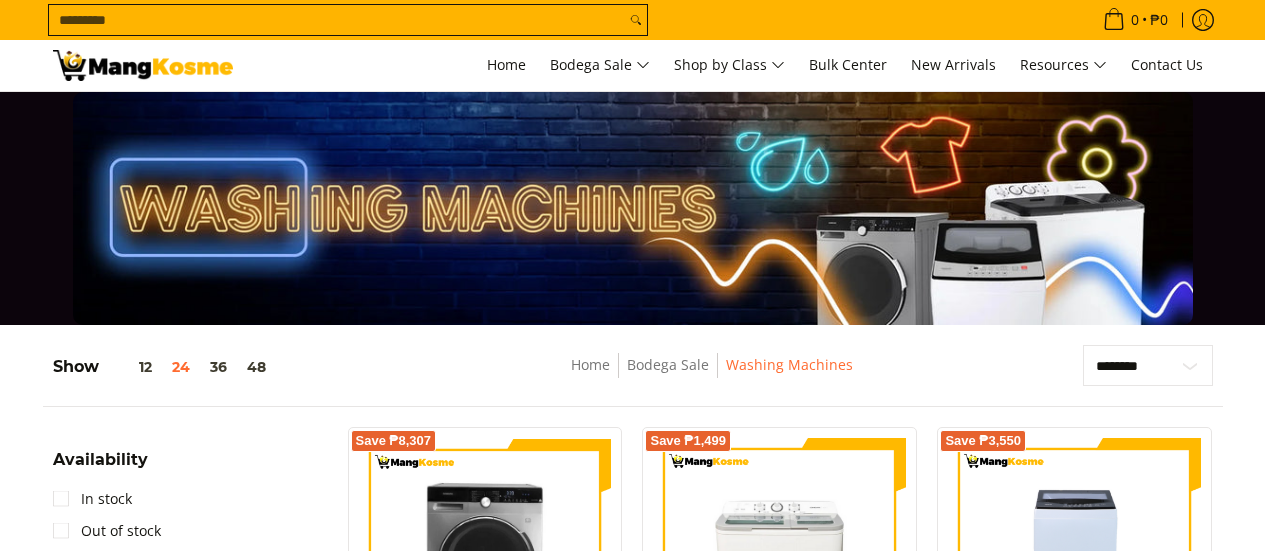 scroll, scrollTop: 0, scrollLeft: 0, axis: both 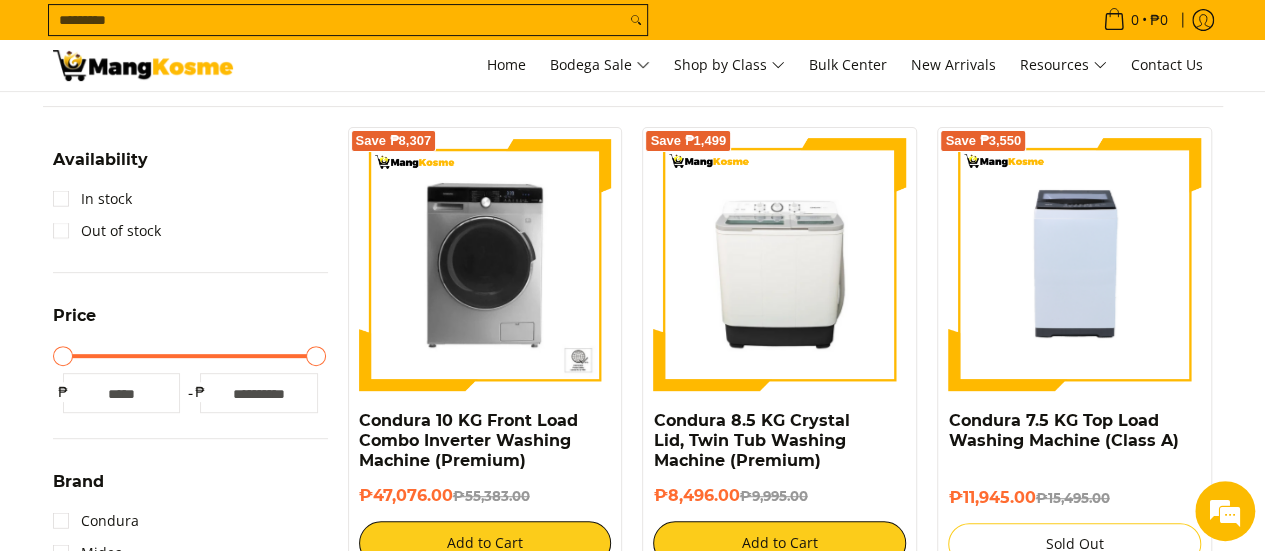click on "Minimum Price
Maximum Price
Minimum Price
*
₱
Maximum Price
*****
₱" at bounding box center [190, 376] 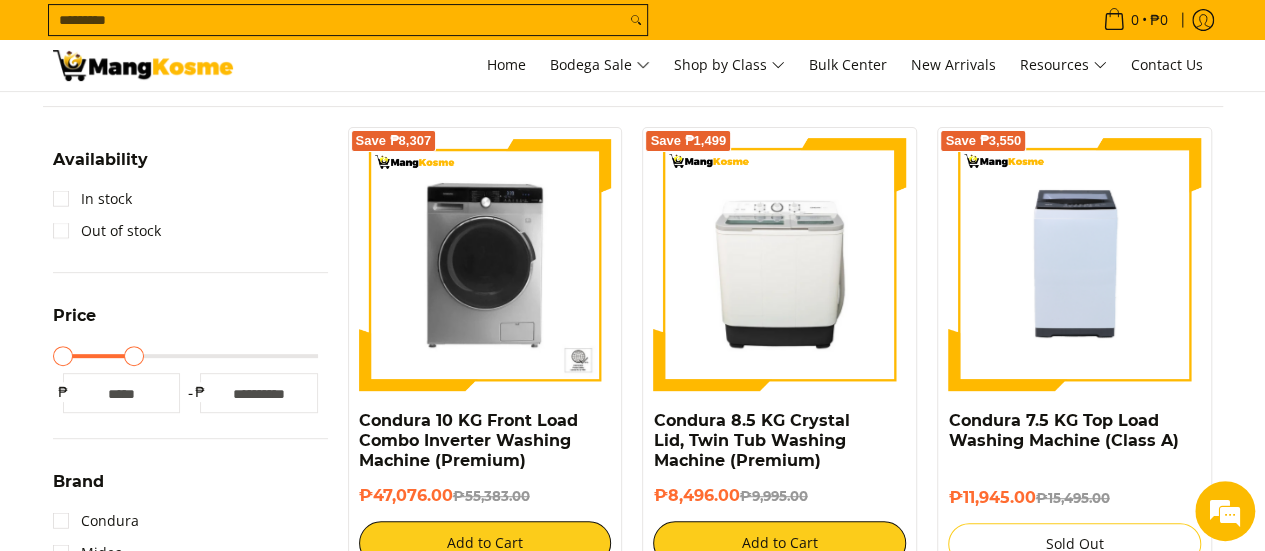 drag, startPoint x: 316, startPoint y: 351, endPoint x: 135, endPoint y: 359, distance: 181.17671 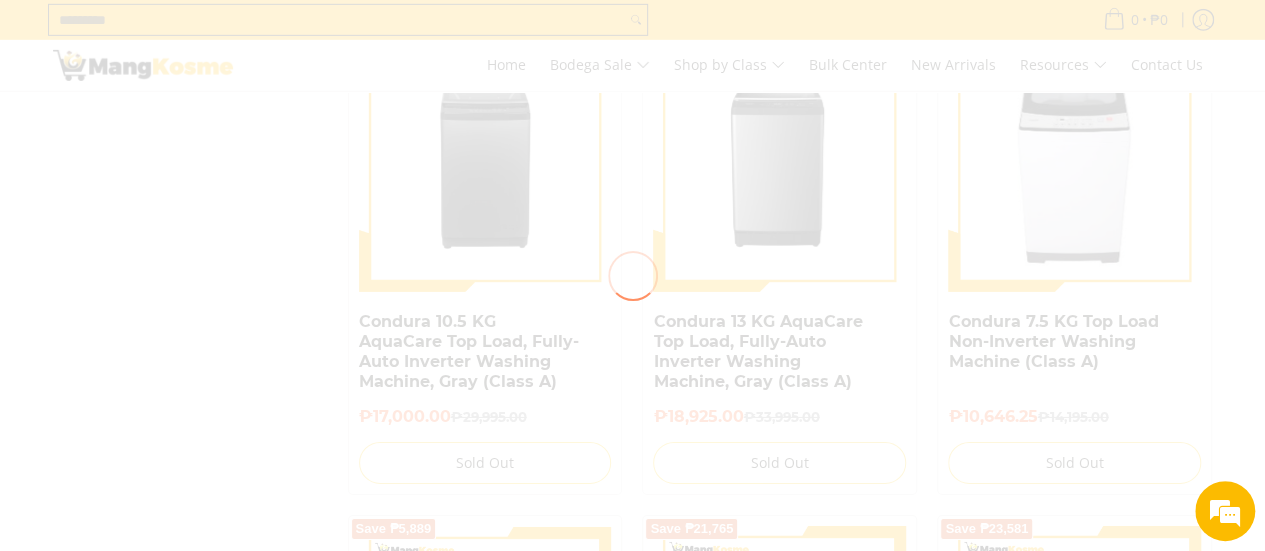 scroll, scrollTop: 2800, scrollLeft: 0, axis: vertical 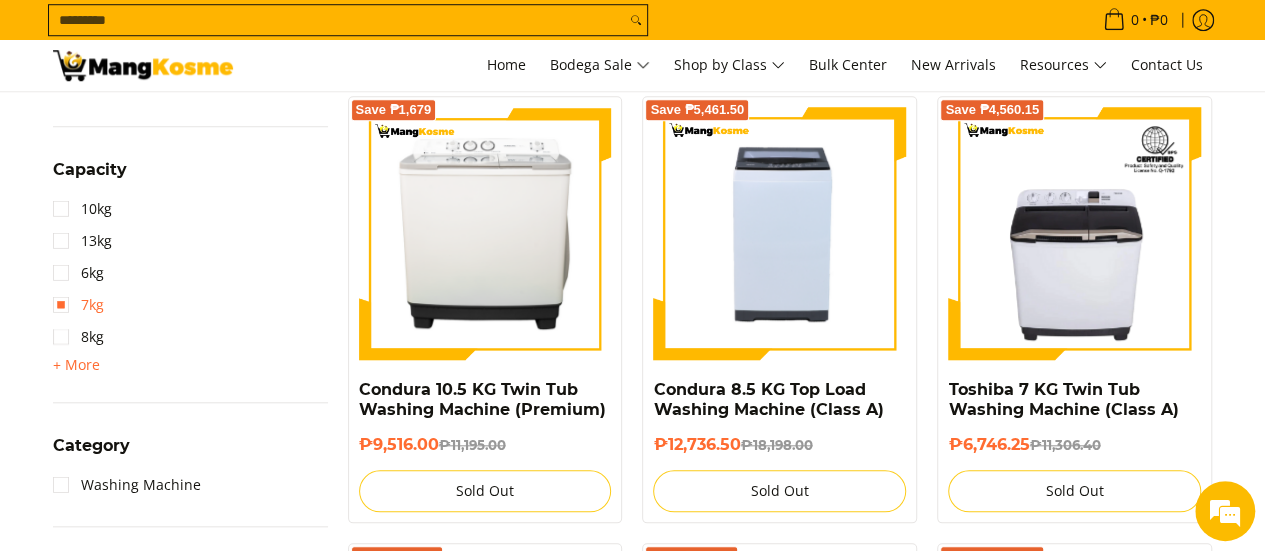 click on "7kg" at bounding box center (78, 305) 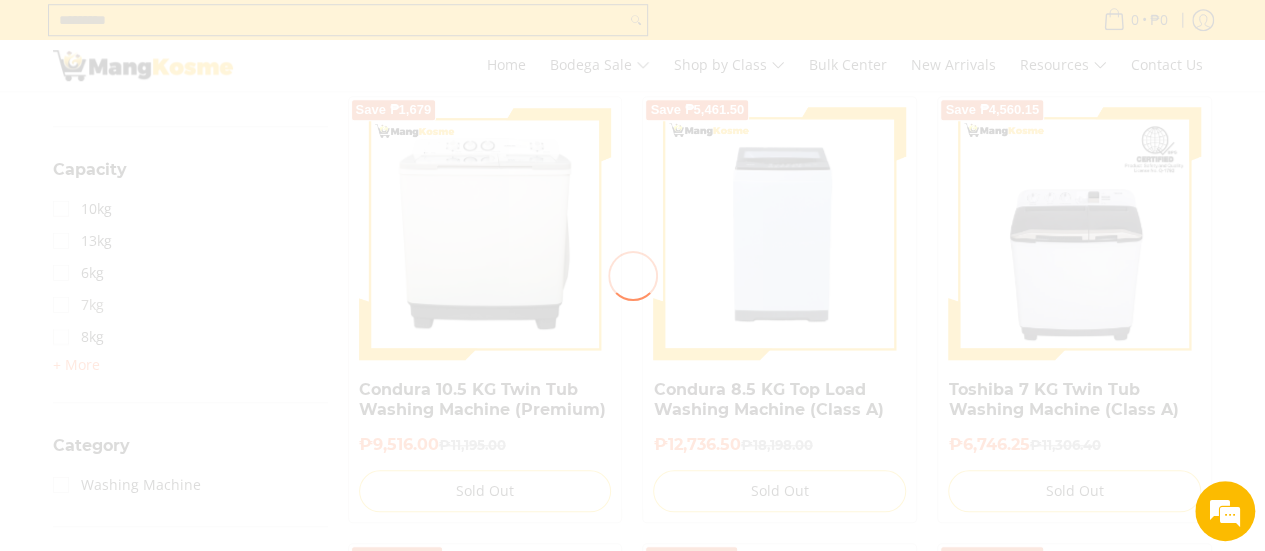 scroll, scrollTop: 0, scrollLeft: 0, axis: both 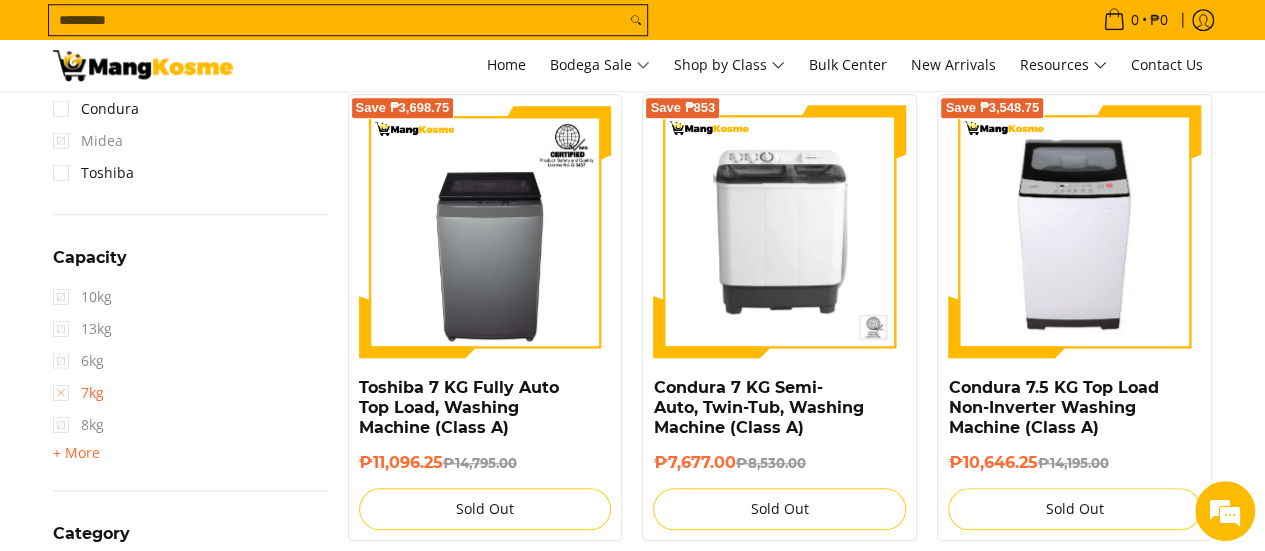 click on "7kg" at bounding box center (78, 393) 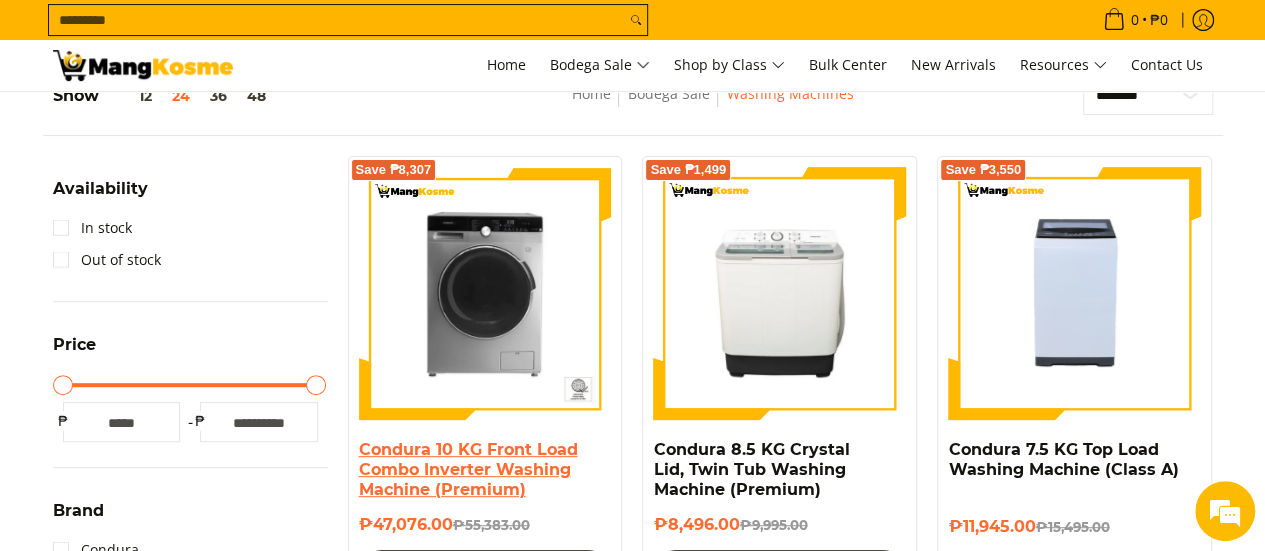 scroll, scrollTop: 254, scrollLeft: 0, axis: vertical 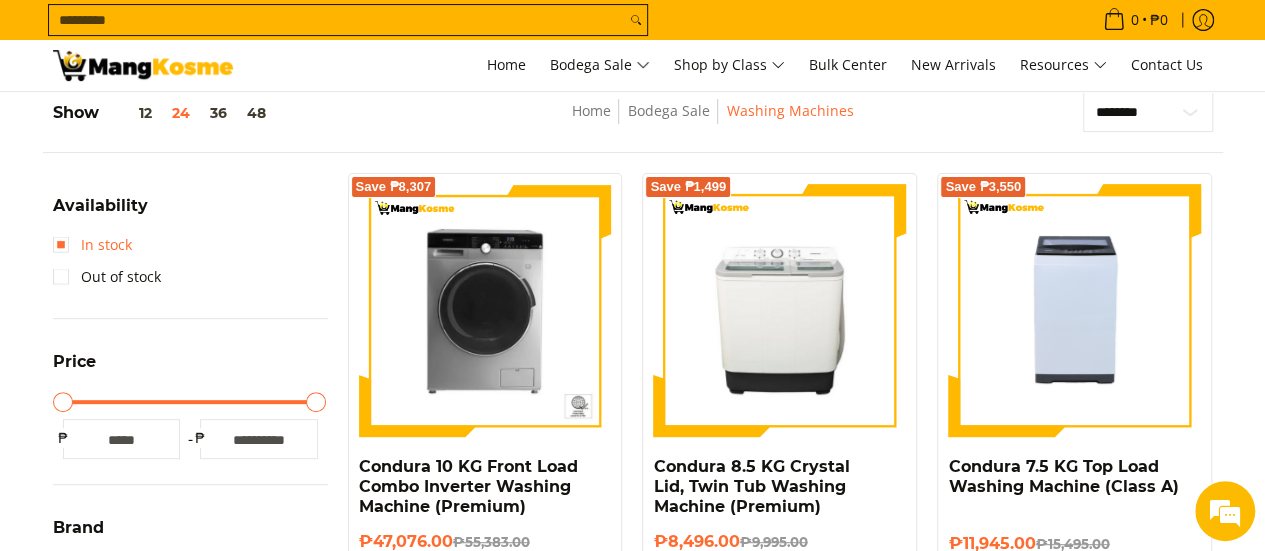 click on "In stock" at bounding box center [92, 245] 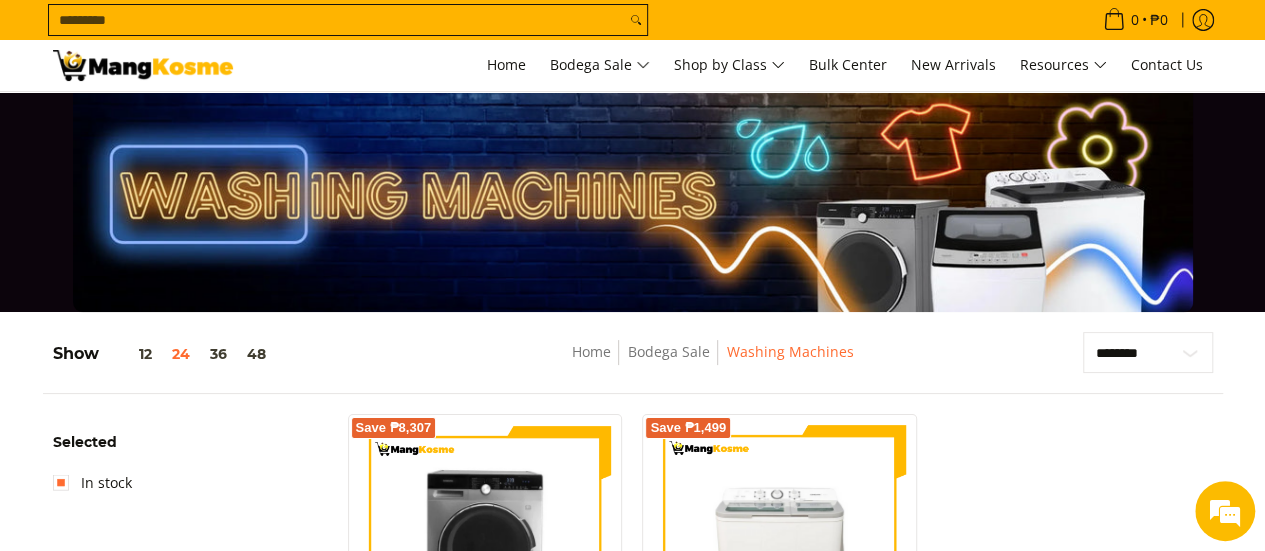 scroll, scrollTop: 0, scrollLeft: 0, axis: both 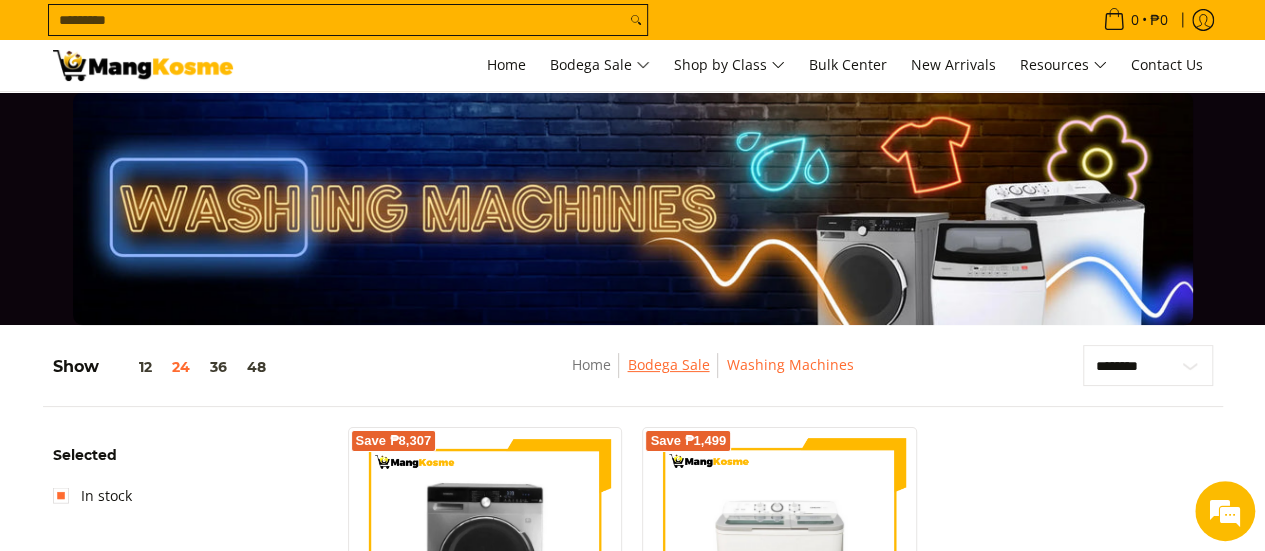 click on "Bodega Sale" at bounding box center [668, 364] 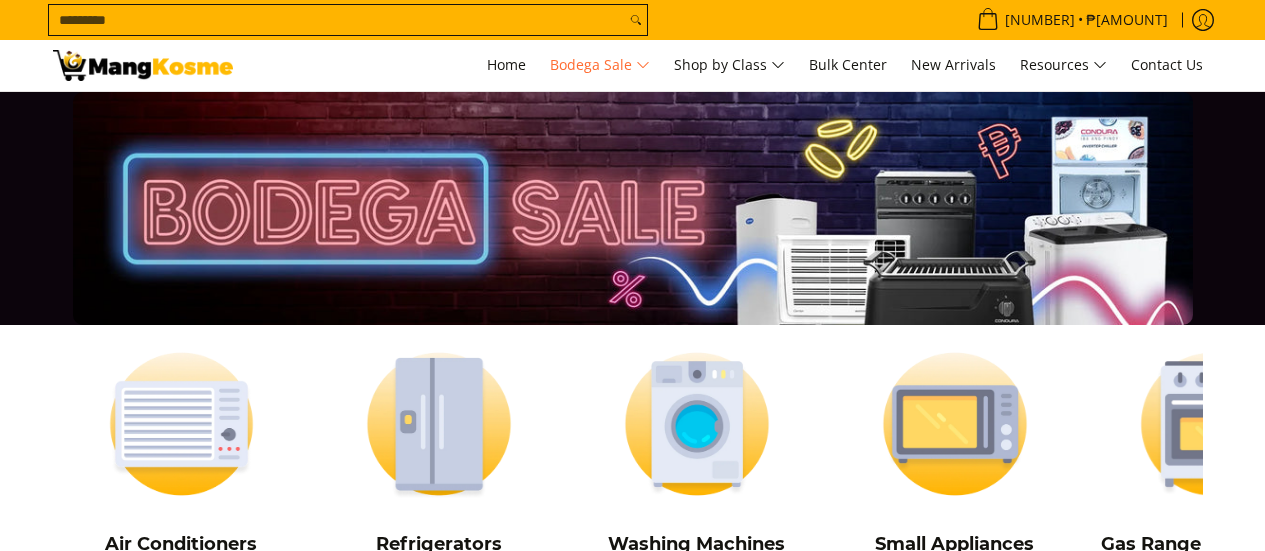 scroll, scrollTop: 702, scrollLeft: 0, axis: vertical 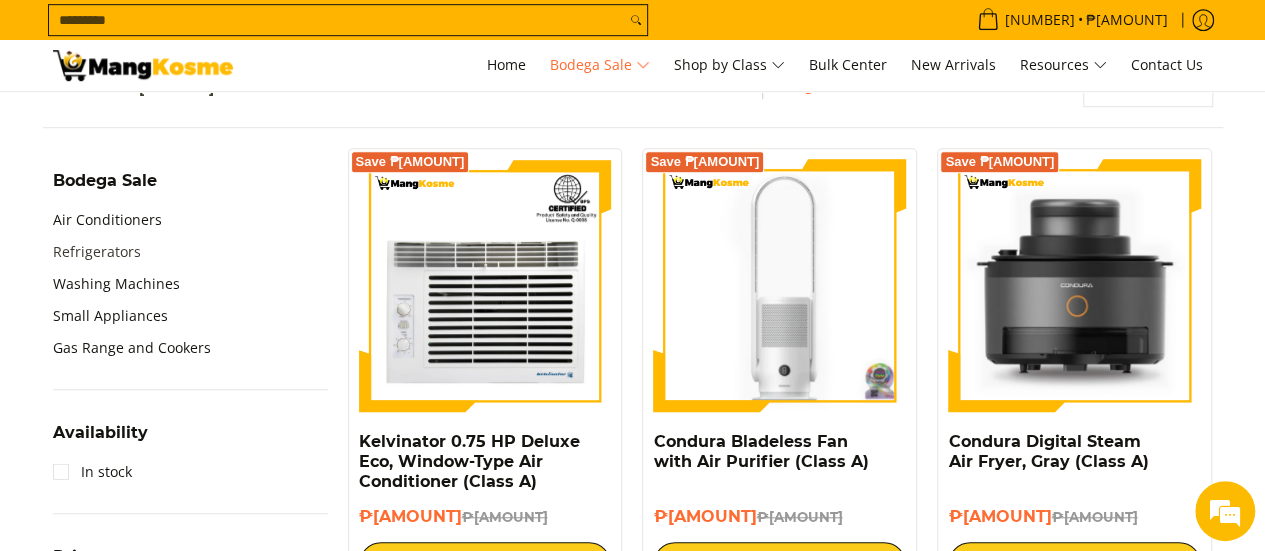 click on "Refrigerators" at bounding box center [97, 252] 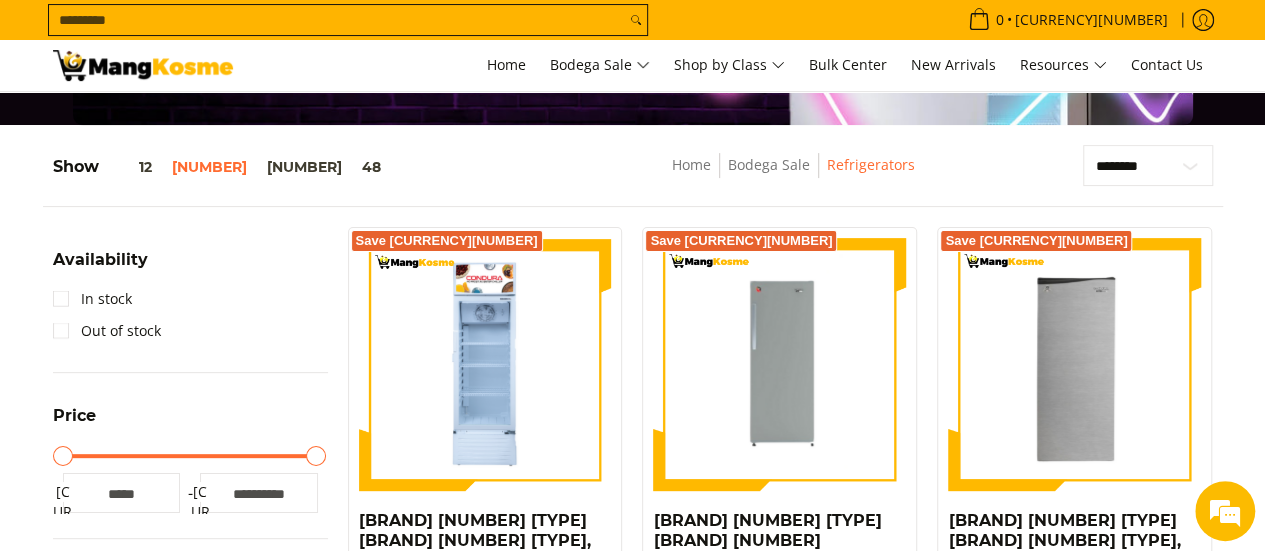 scroll, scrollTop: 200, scrollLeft: 0, axis: vertical 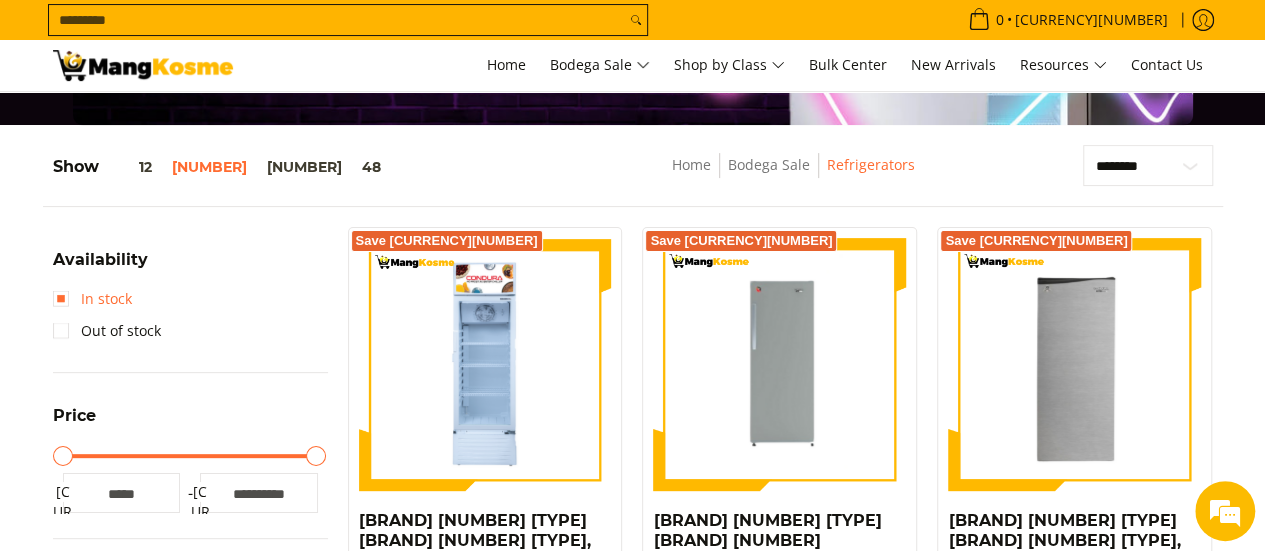 click on "In stock" at bounding box center (92, 299) 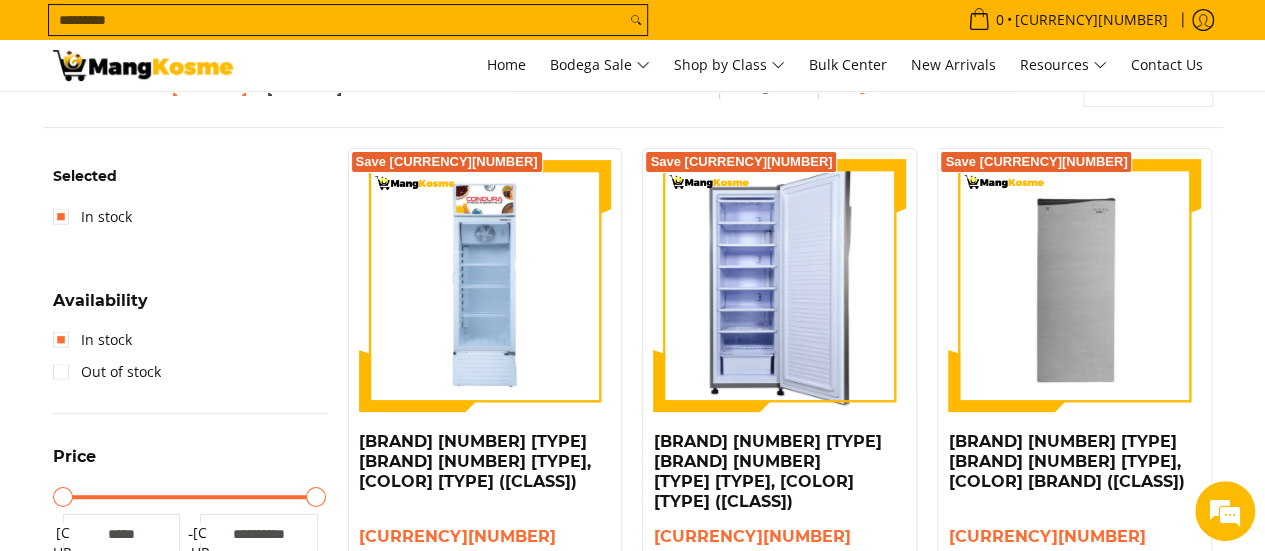 scroll, scrollTop: 364, scrollLeft: 0, axis: vertical 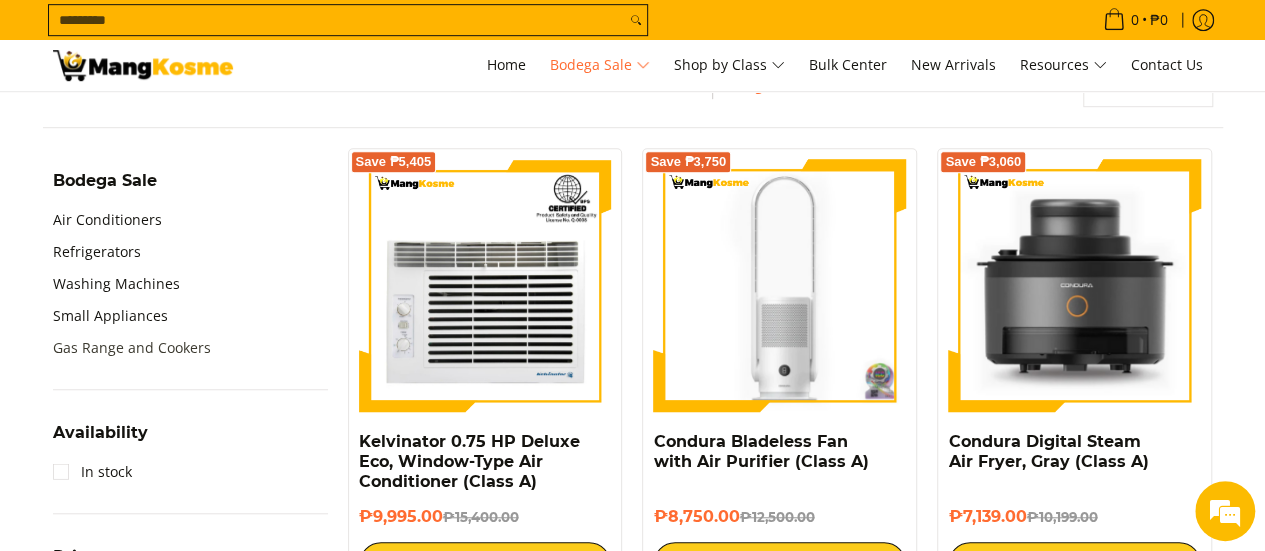 click on "Gas Range and Cookers" at bounding box center (132, 348) 